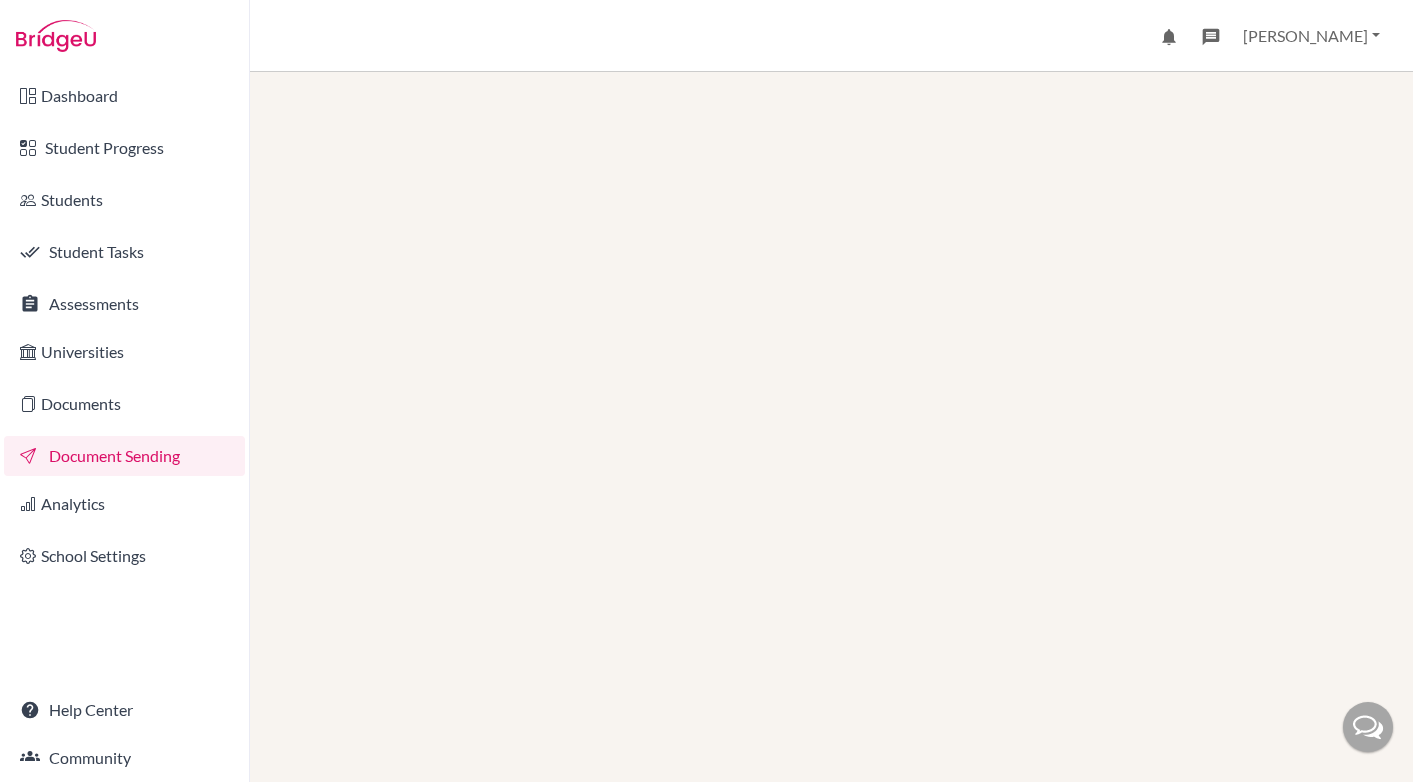 scroll, scrollTop: 0, scrollLeft: 0, axis: both 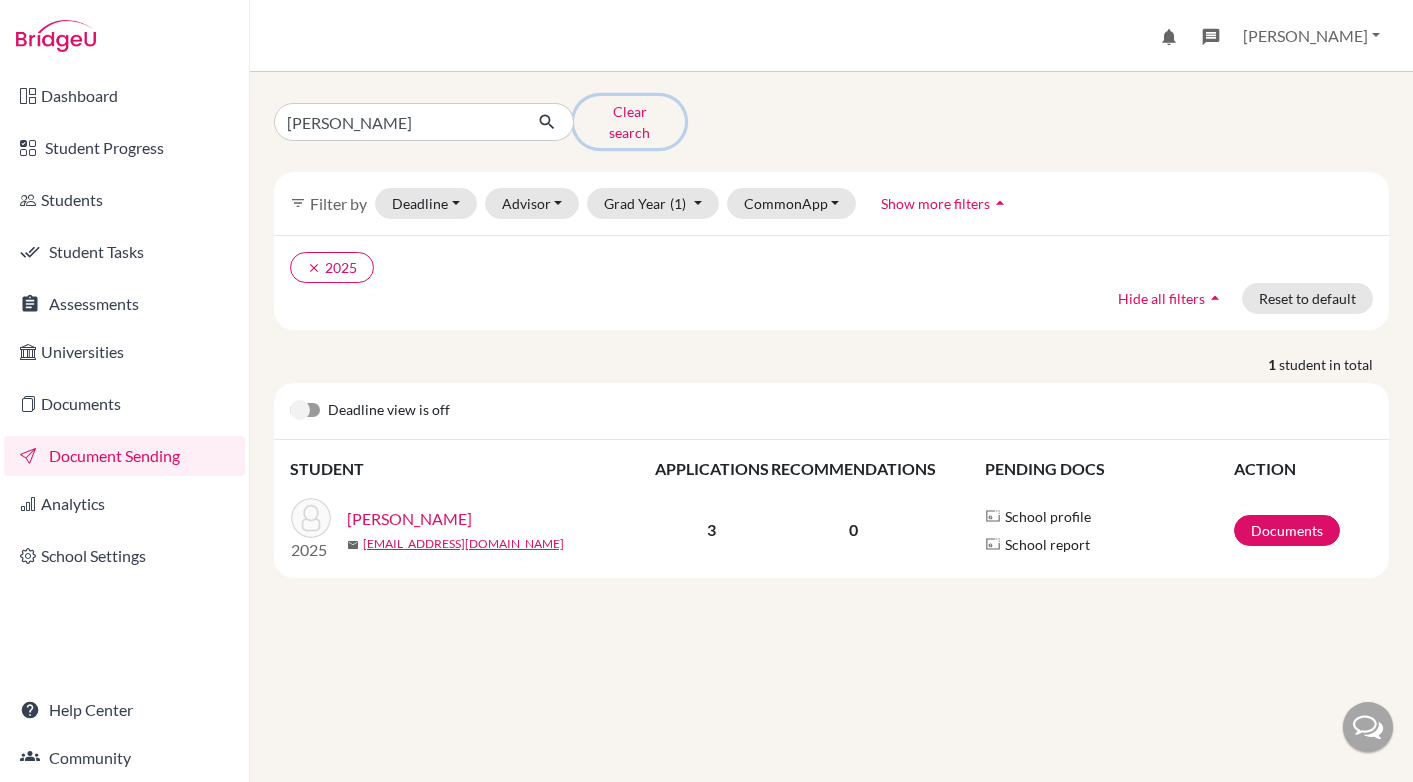 click on "Clear search" at bounding box center (629, 122) 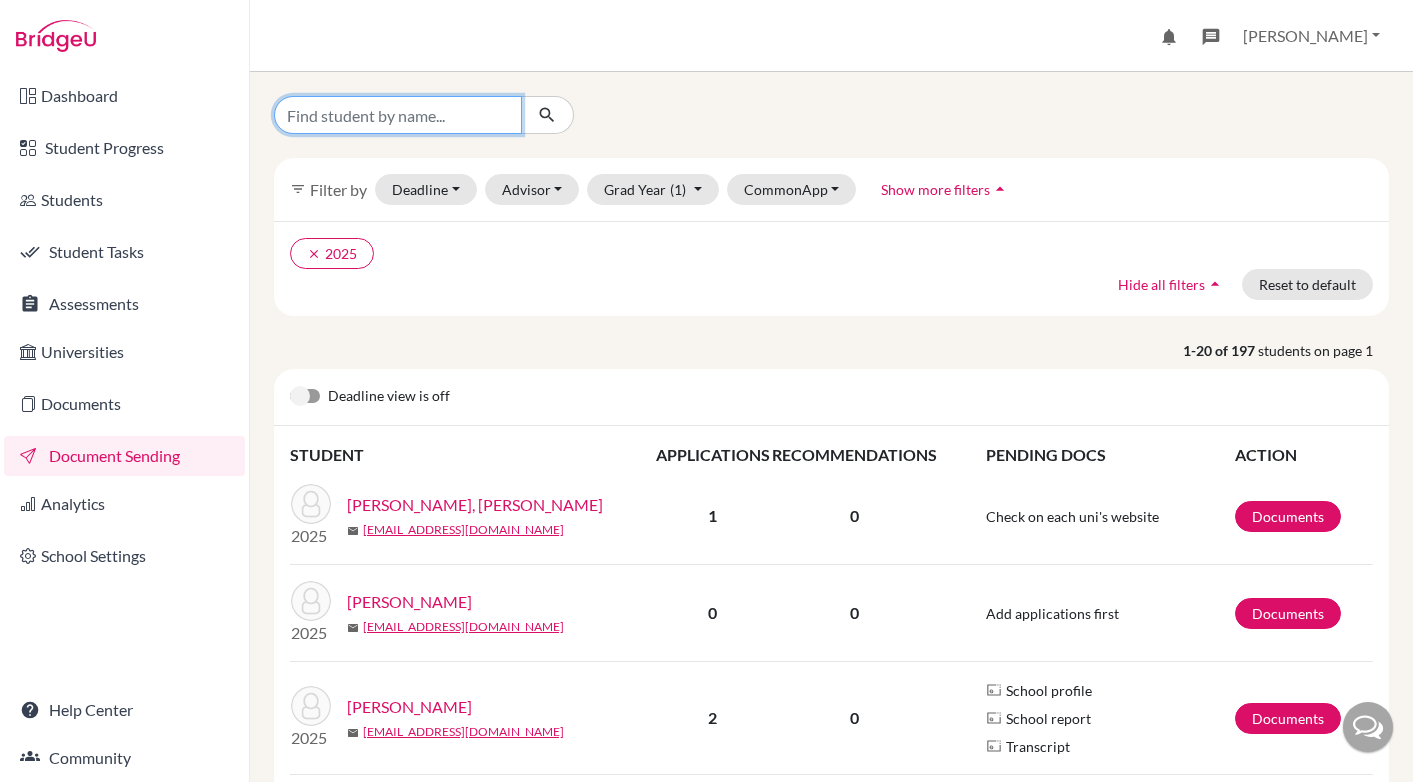 click at bounding box center (398, 115) 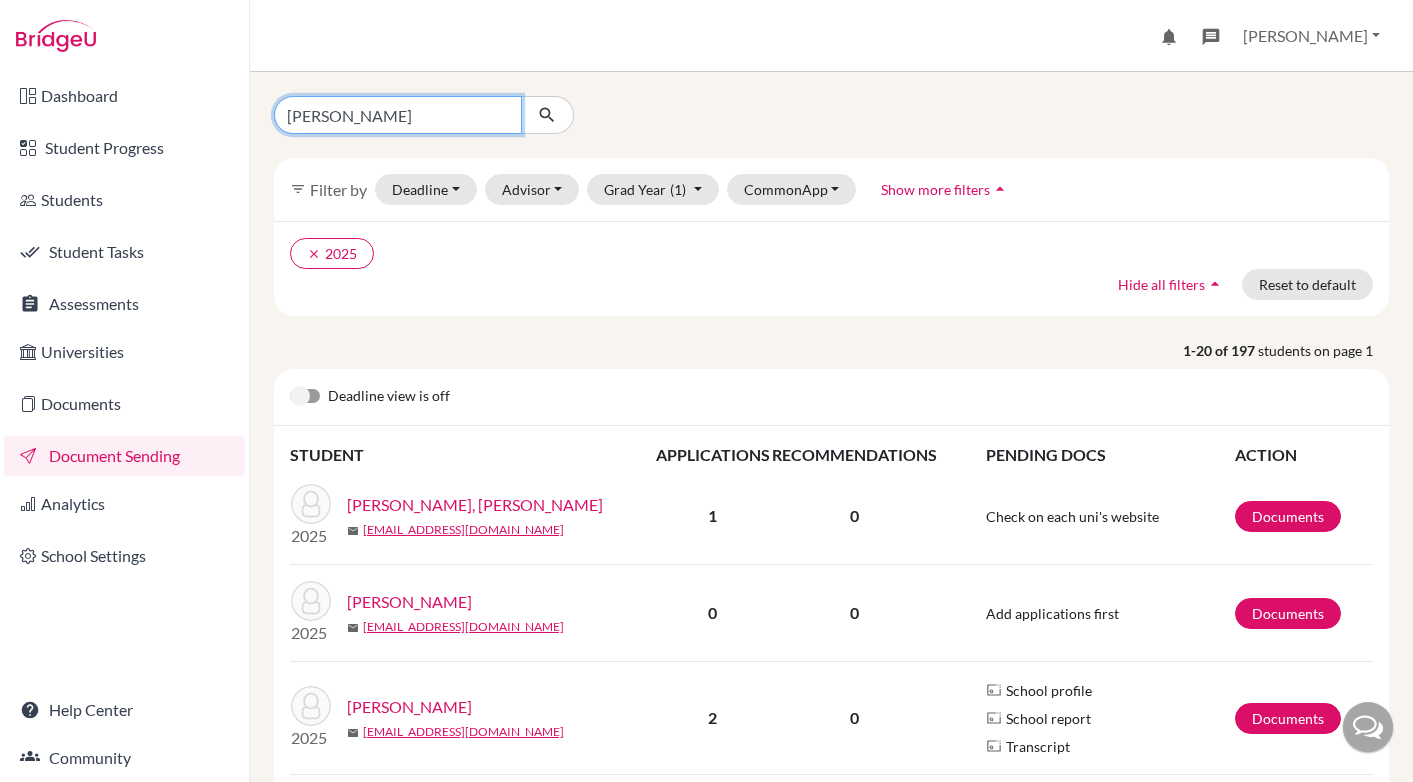 type on "[PERSON_NAME]" 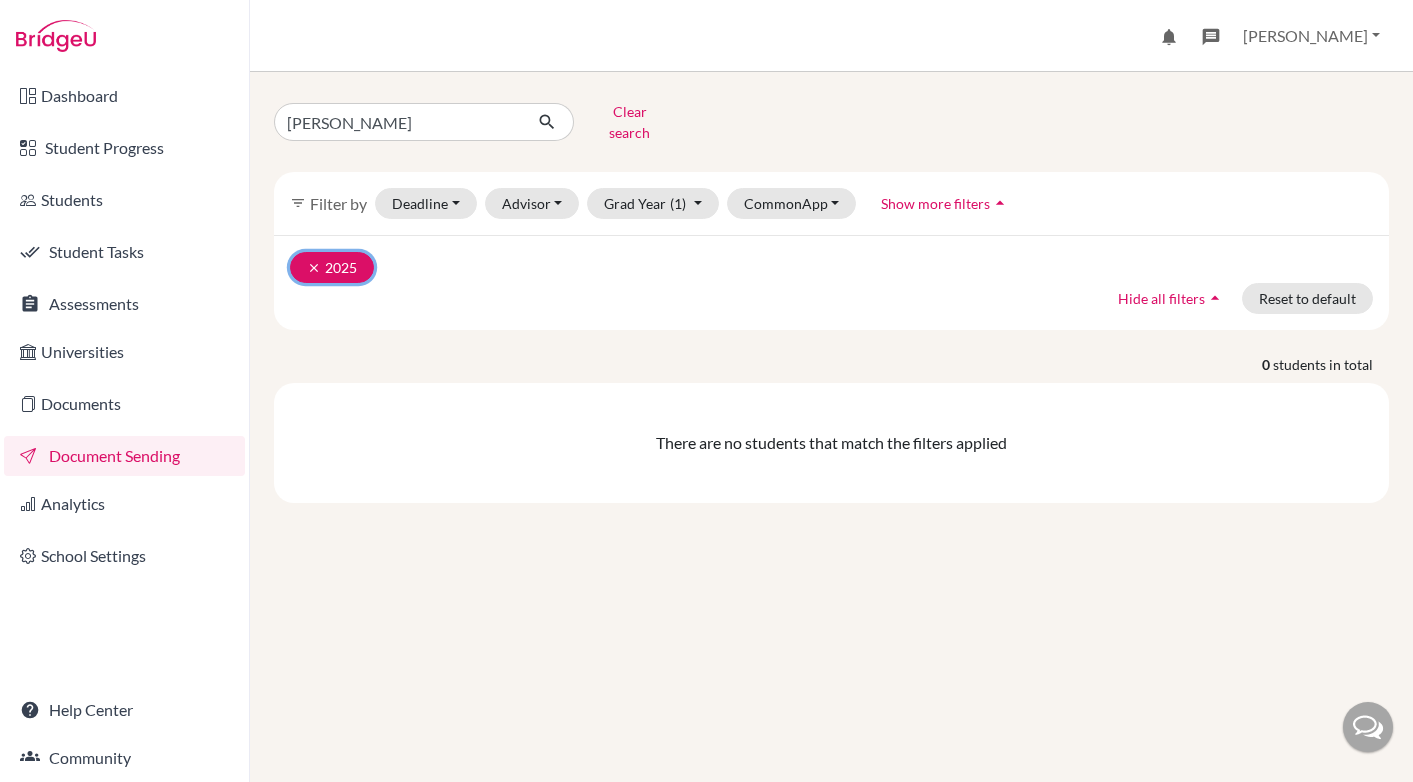 click on "clear" at bounding box center (314, 268) 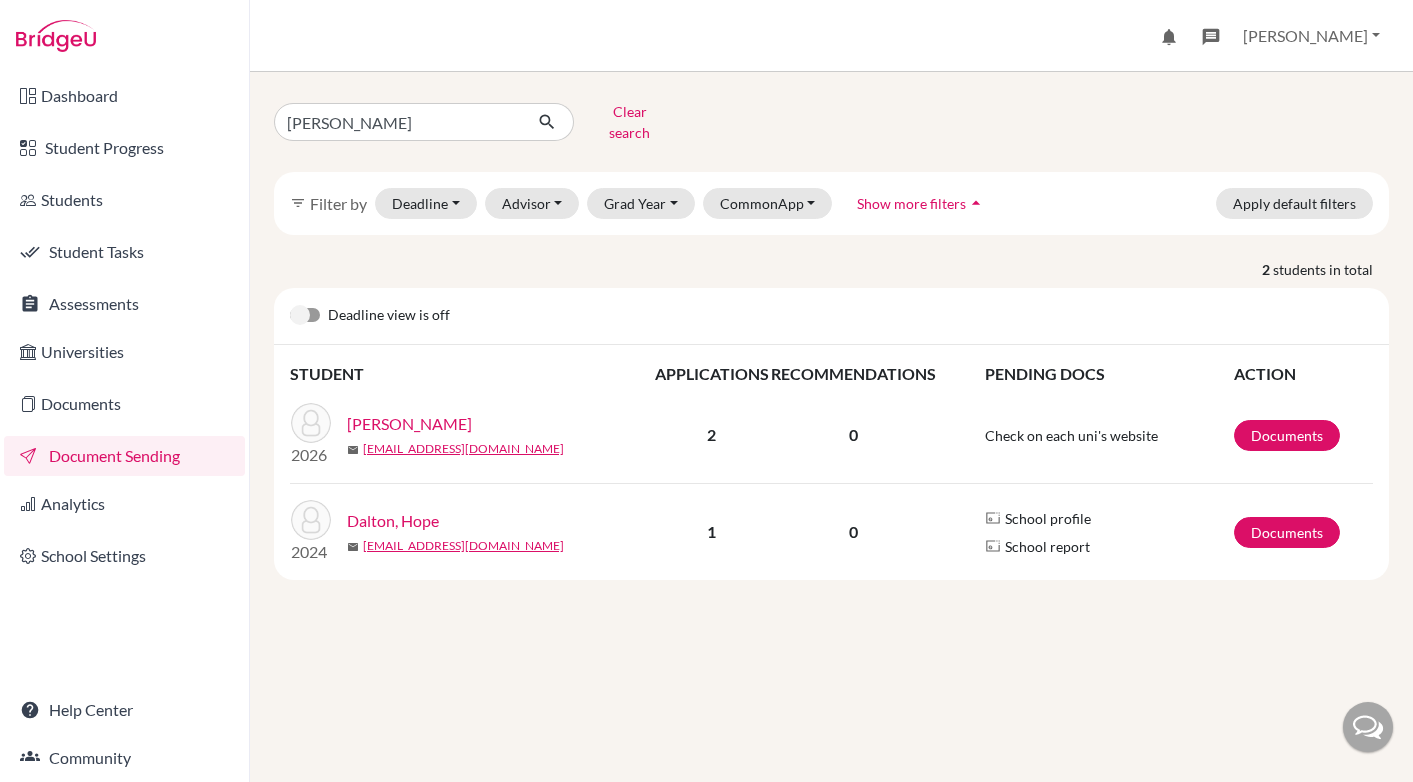 click on "[PERSON_NAME]" at bounding box center [409, 424] 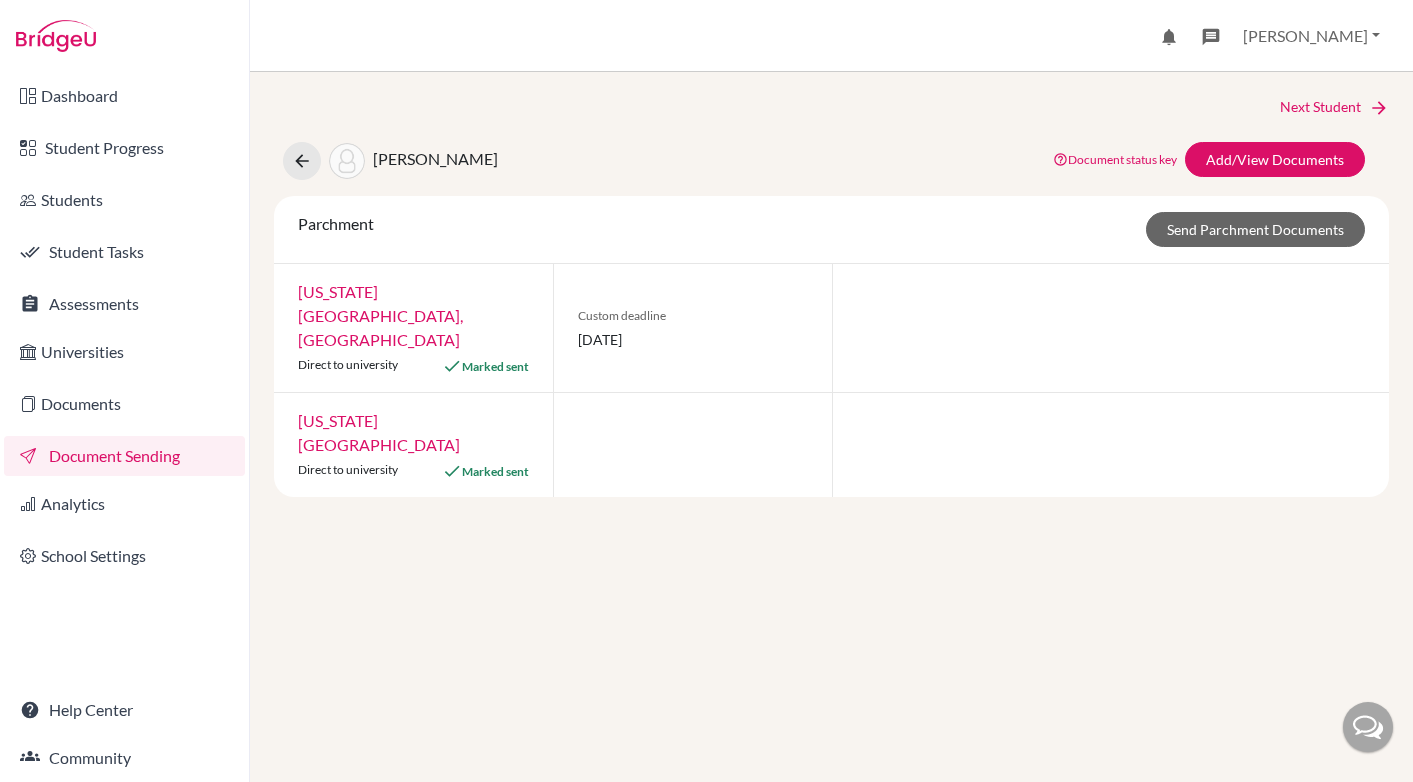 scroll, scrollTop: 0, scrollLeft: 0, axis: both 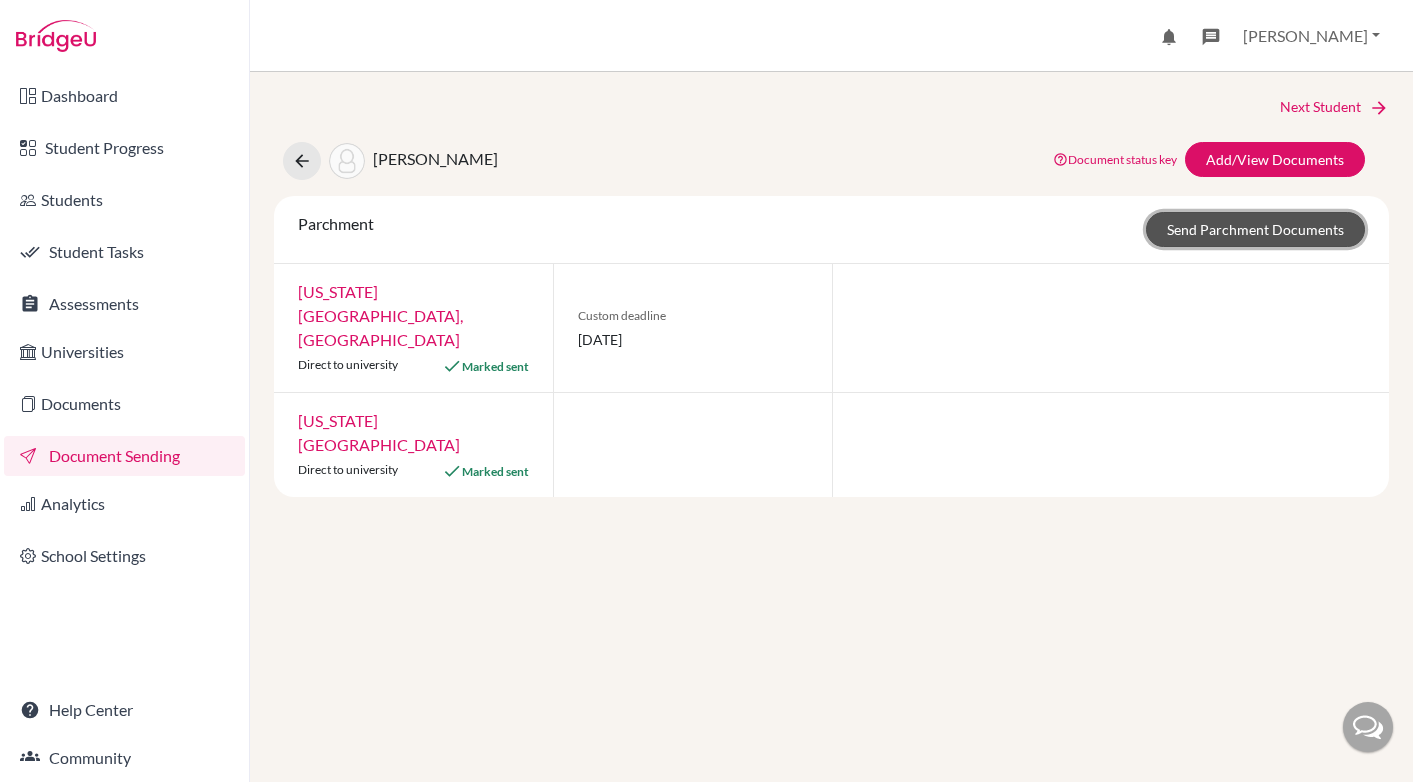 click on "Send Parchment Documents" 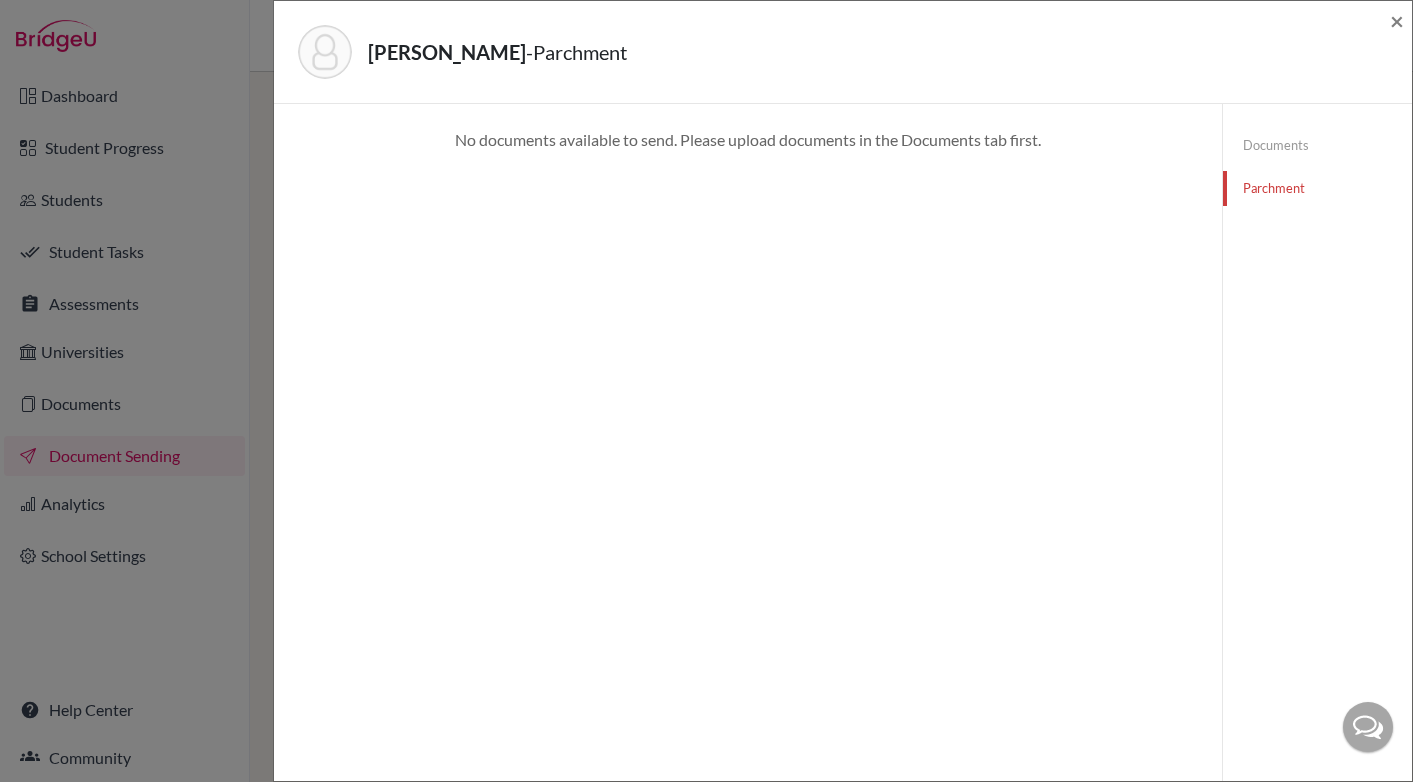 click on "Documents" 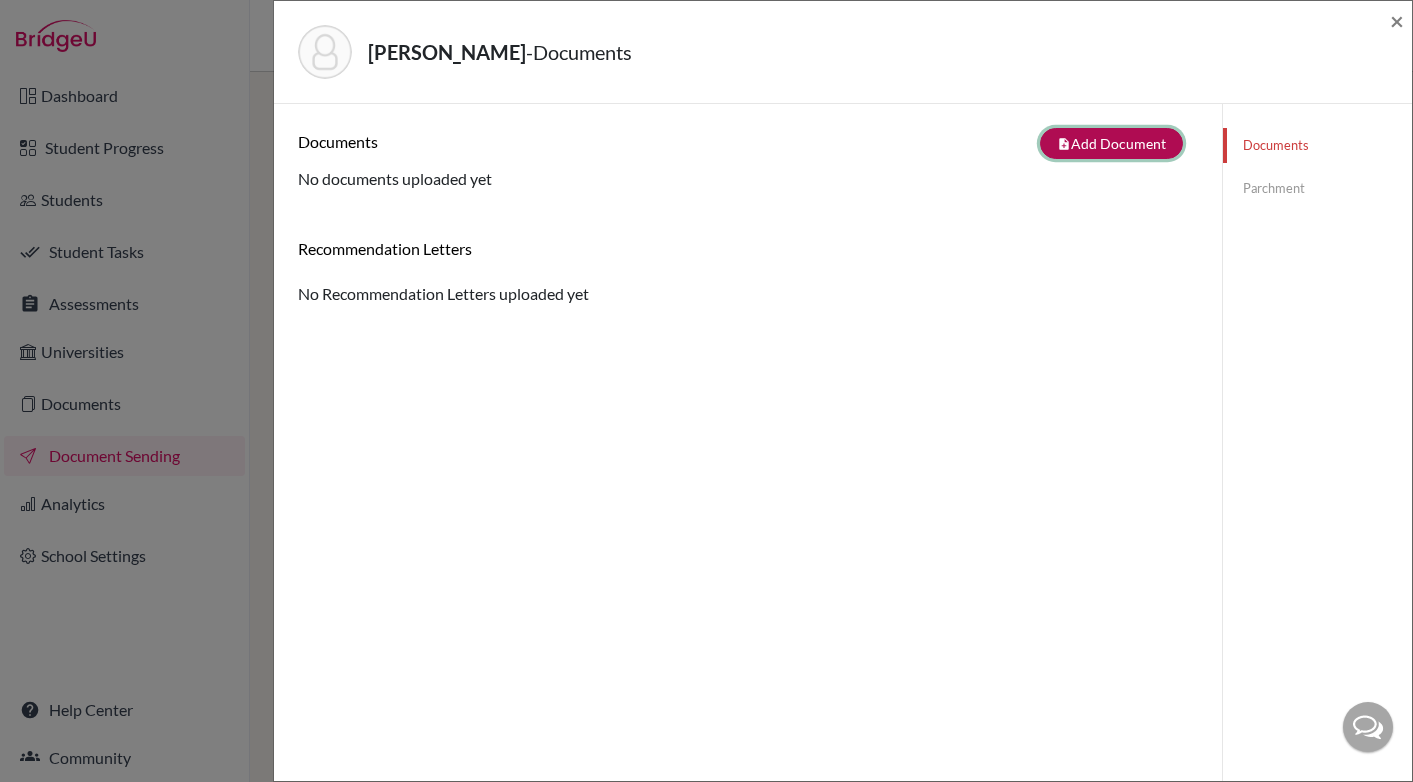 click on "note_add  Add Document" at bounding box center [1111, 143] 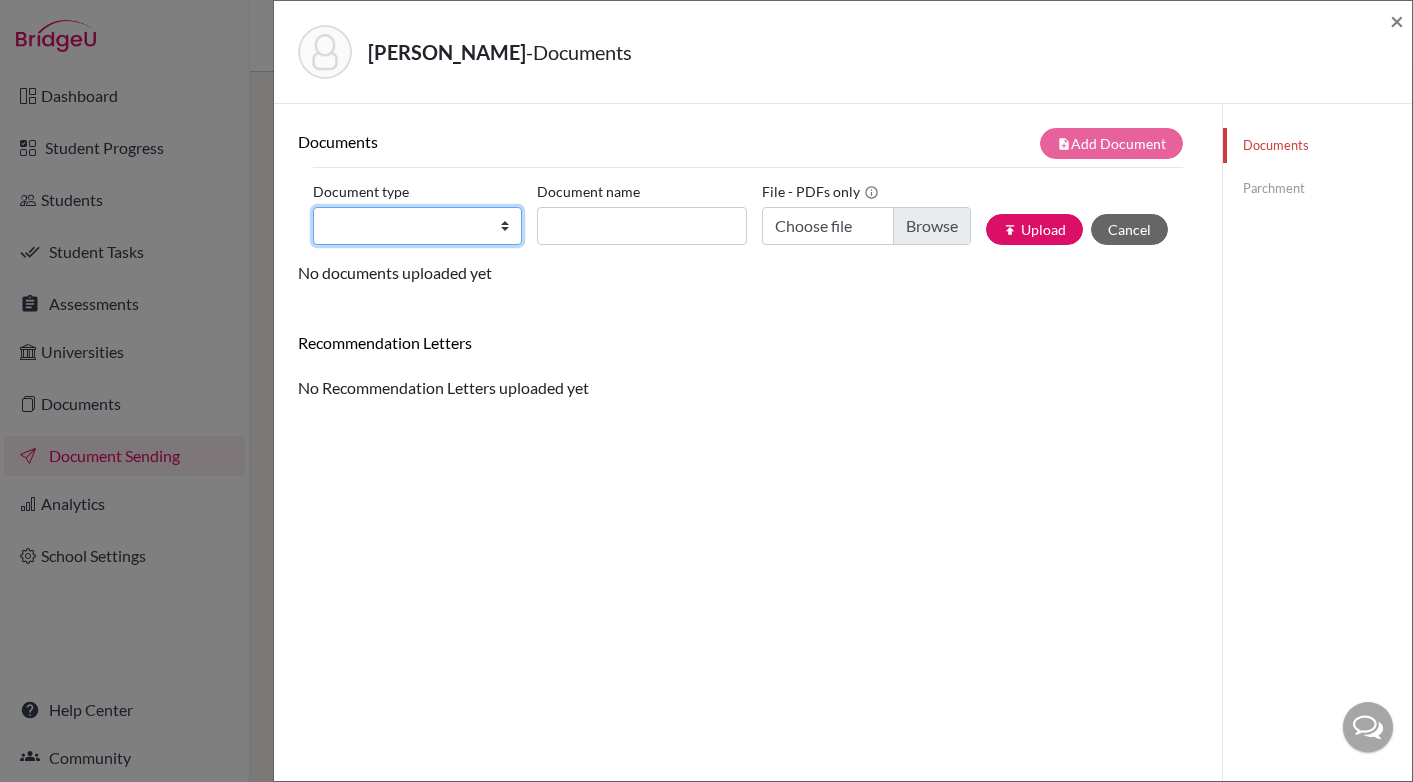 select on "2" 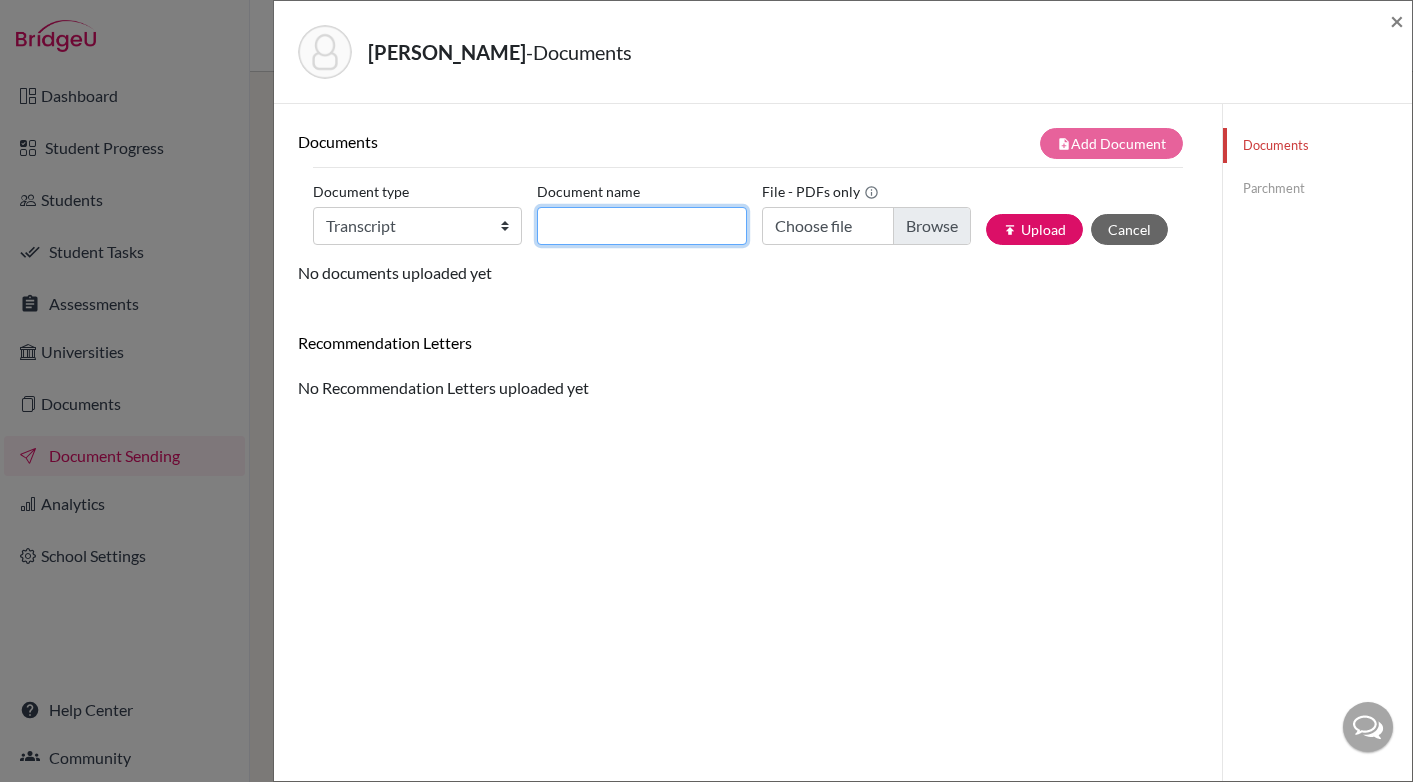 click on "Document name" 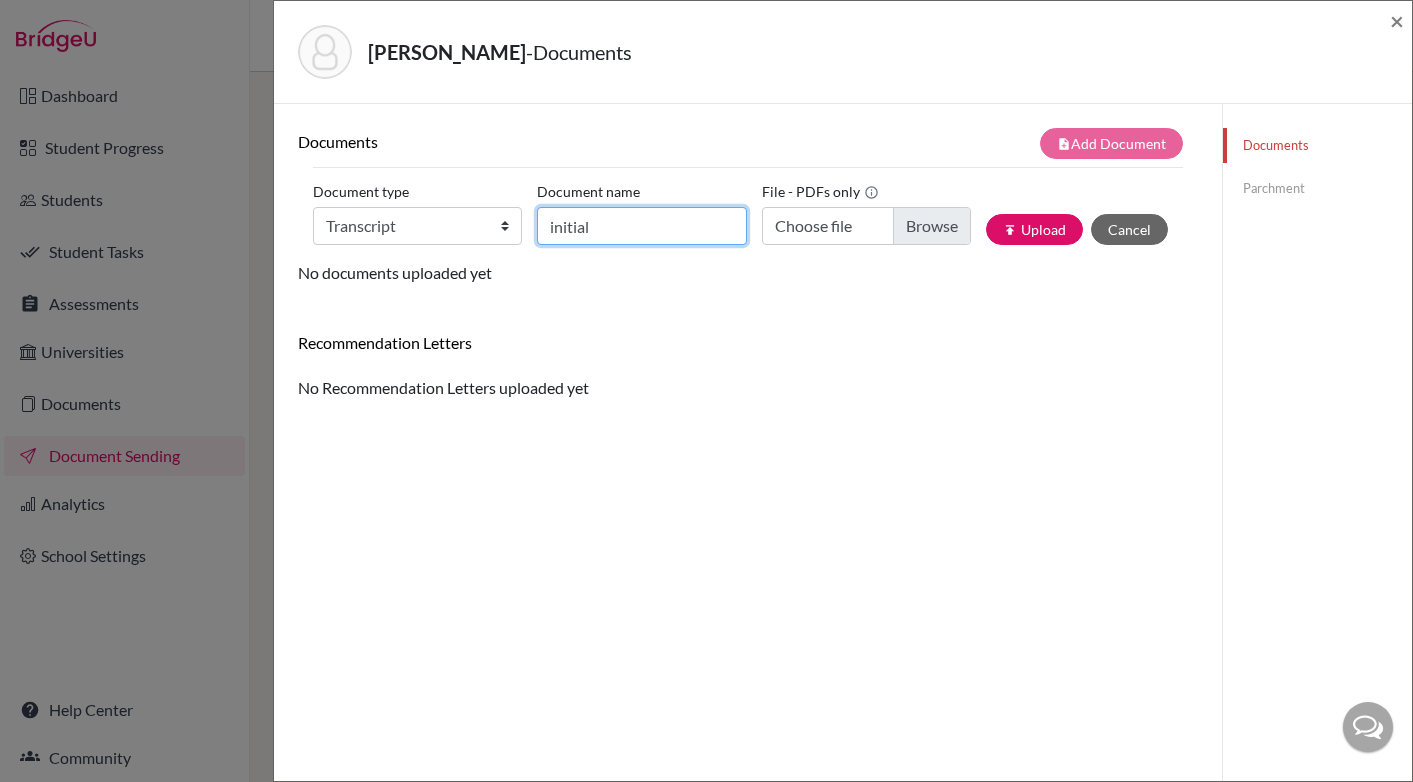 type on "initial" 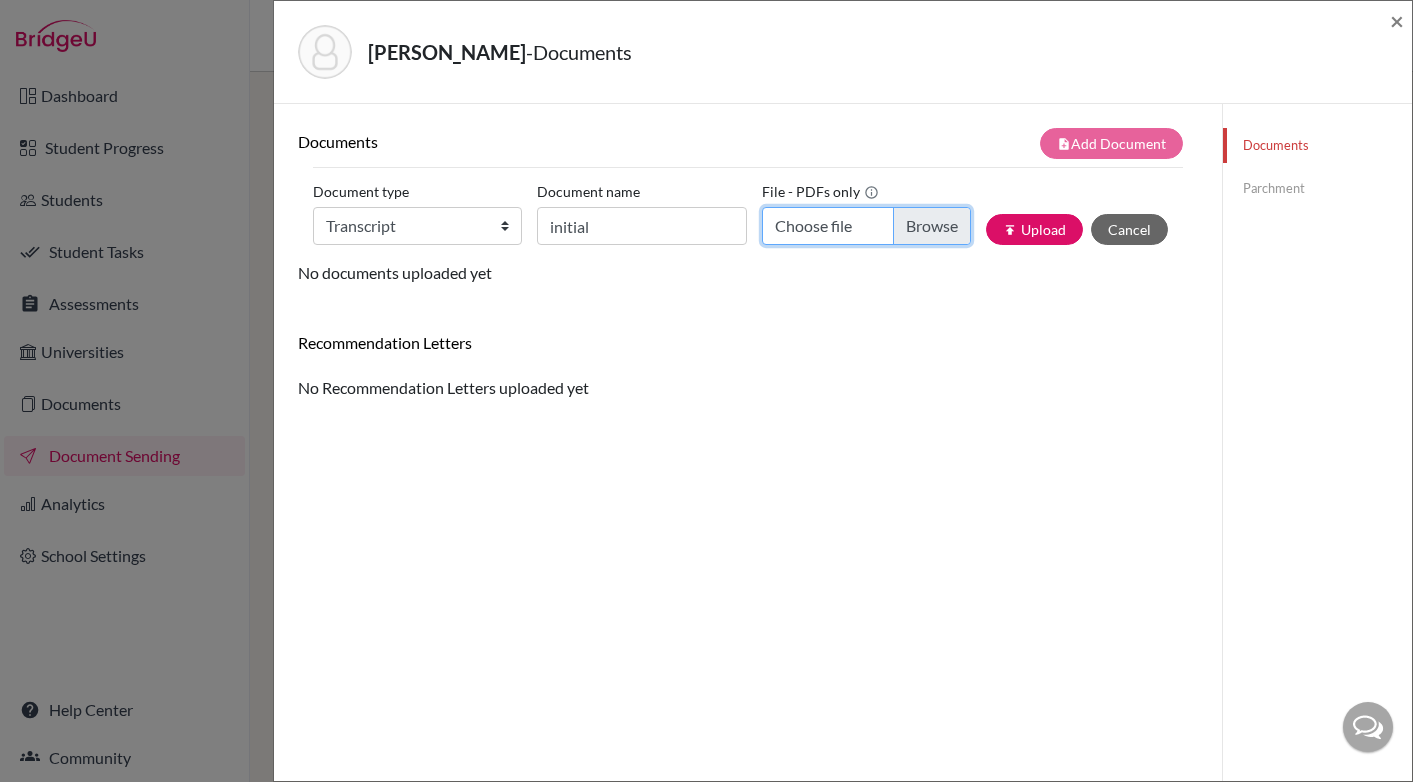 click on "Choose file" at bounding box center [866, 226] 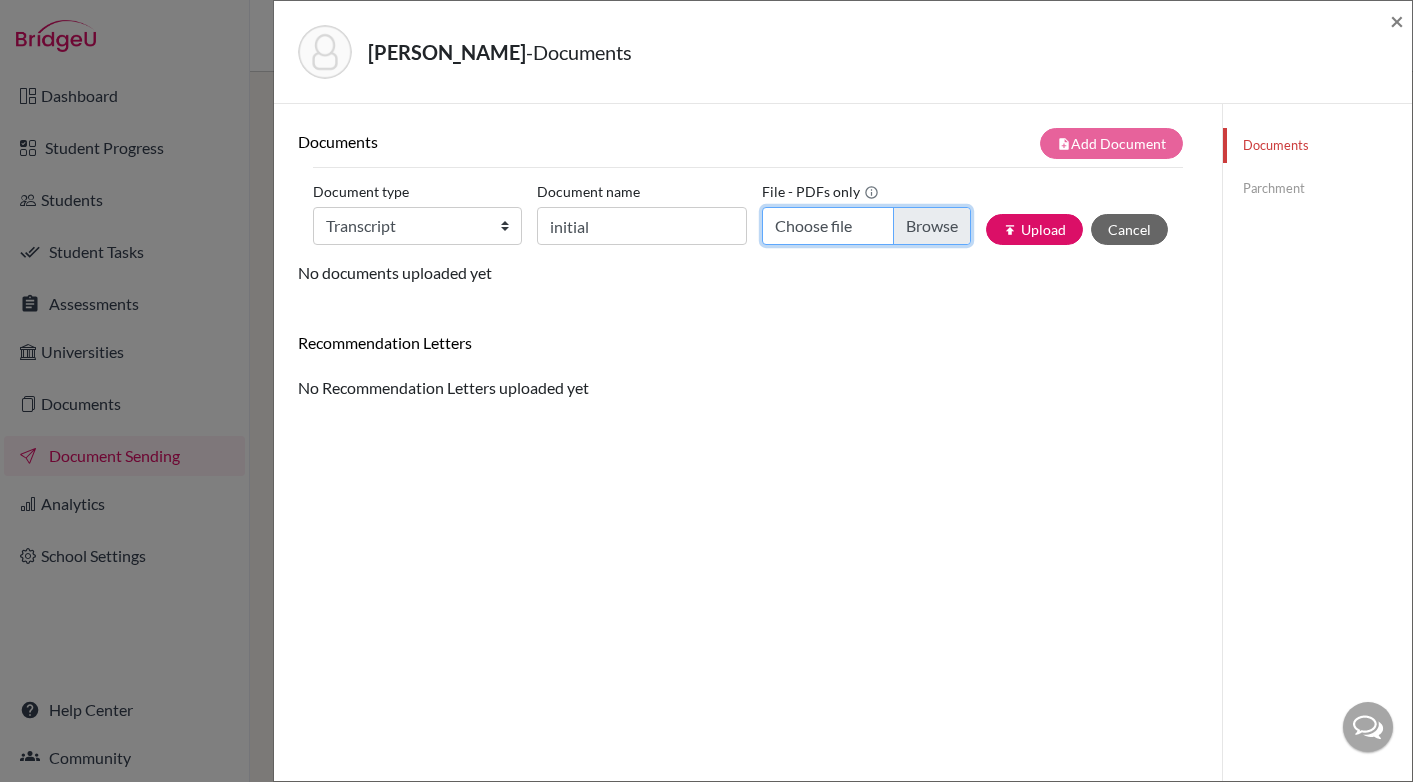 type on "C:\fakepath\Dalton, Gracie initial.pdf" 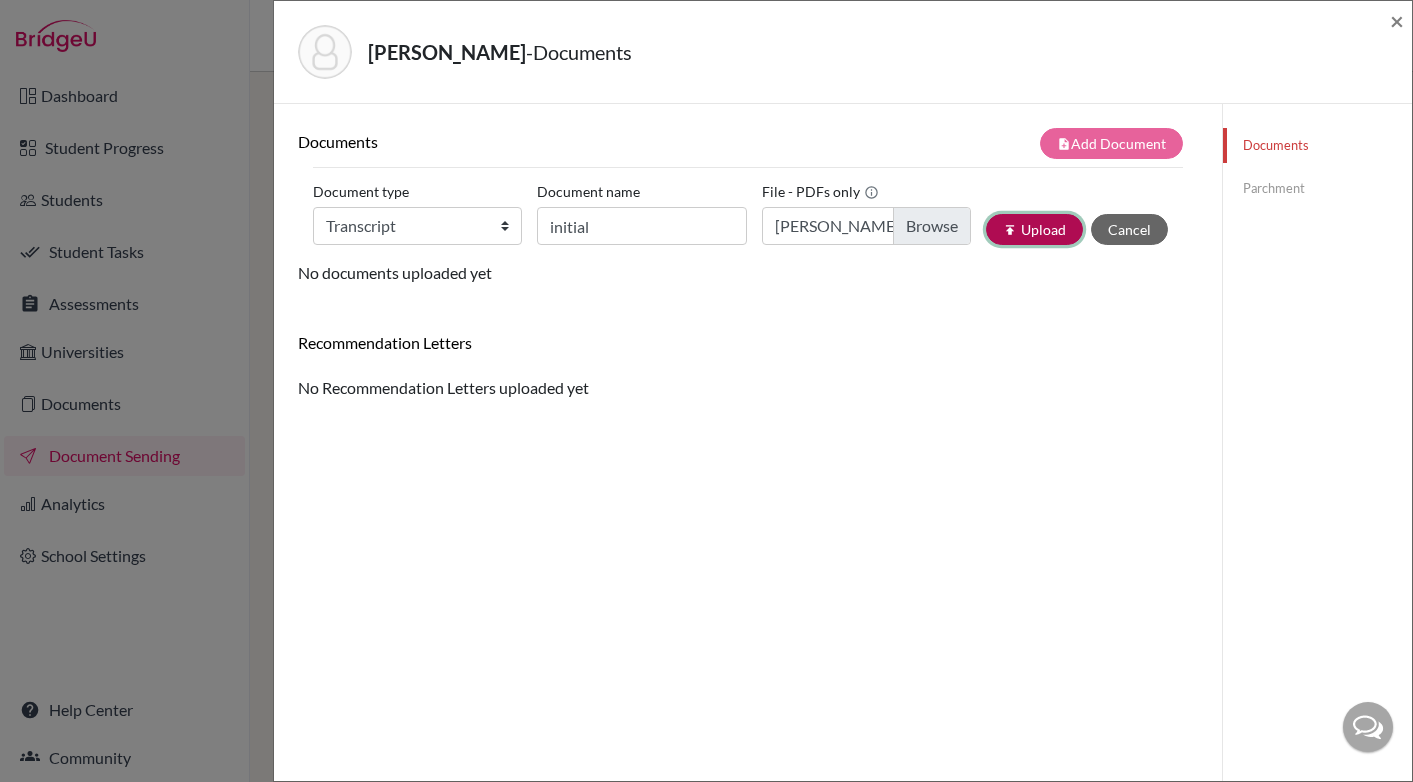drag, startPoint x: 1039, startPoint y: 224, endPoint x: 1039, endPoint y: 238, distance: 14 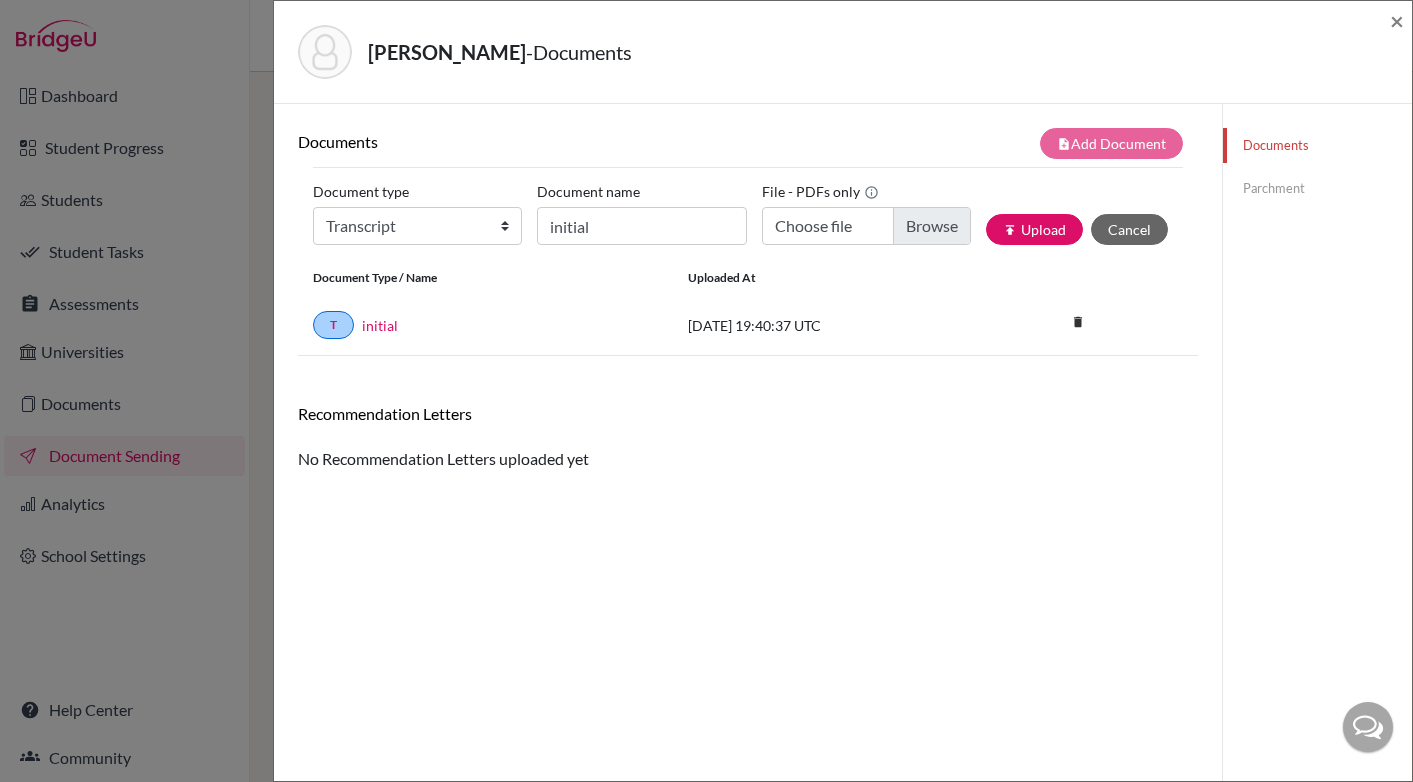 click on "Parchment" 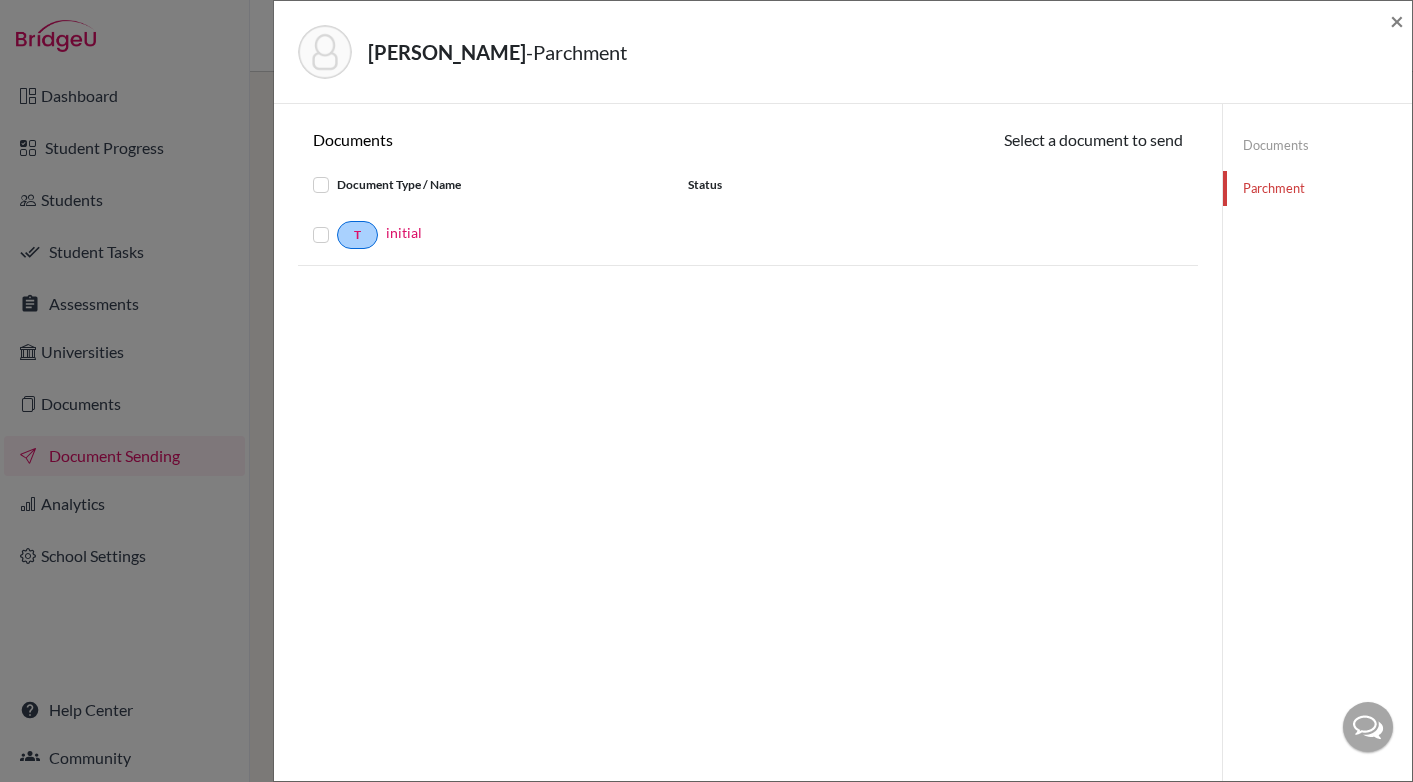 click at bounding box center (337, 223) 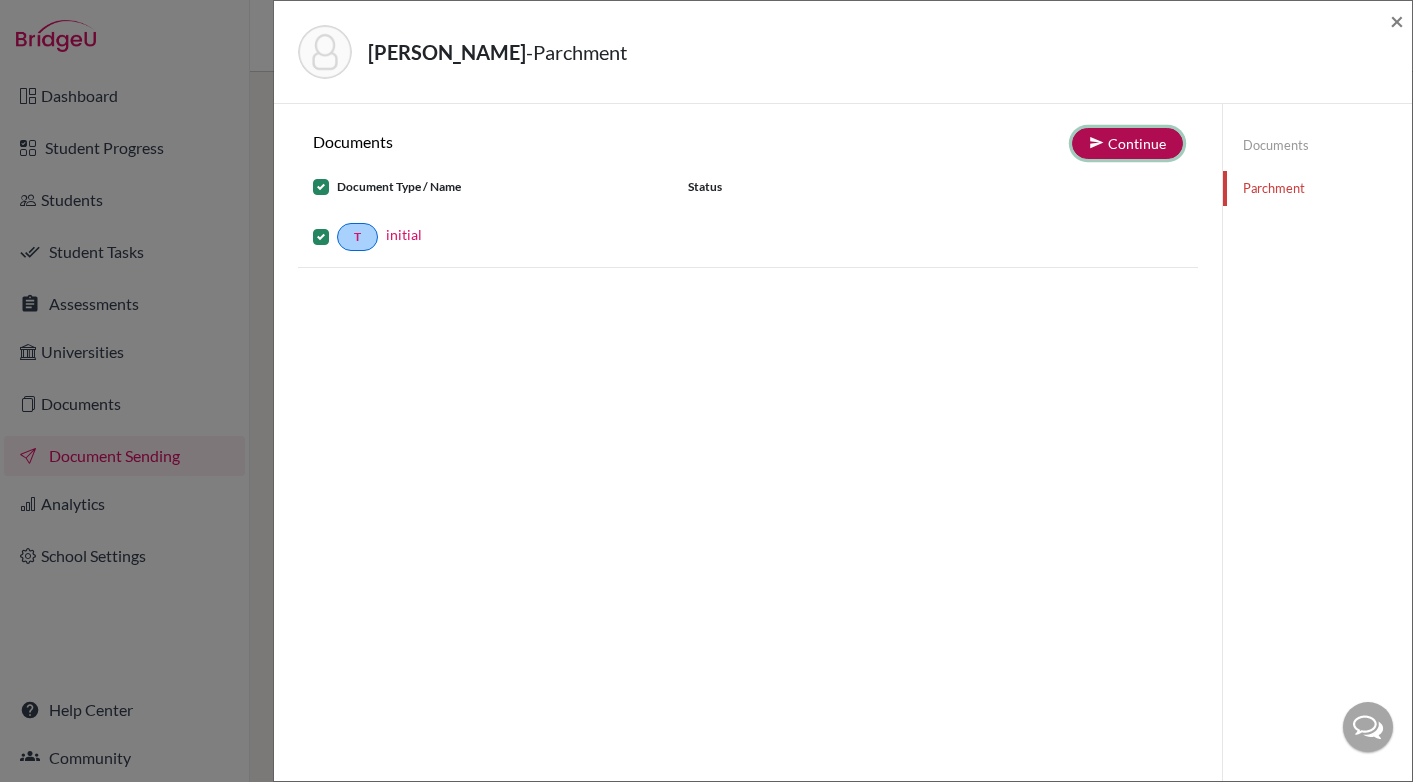 click on "Continue" at bounding box center (1127, 143) 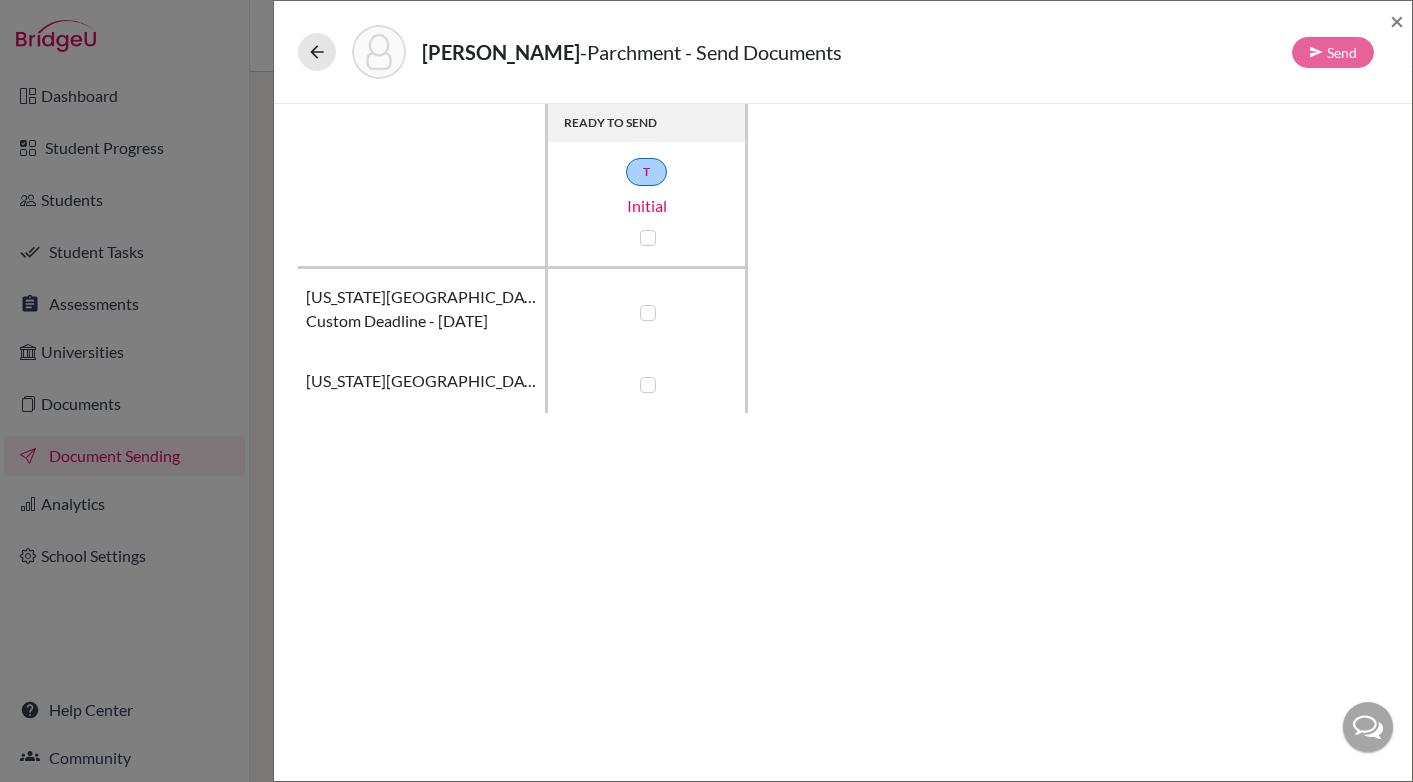 click at bounding box center (648, 313) 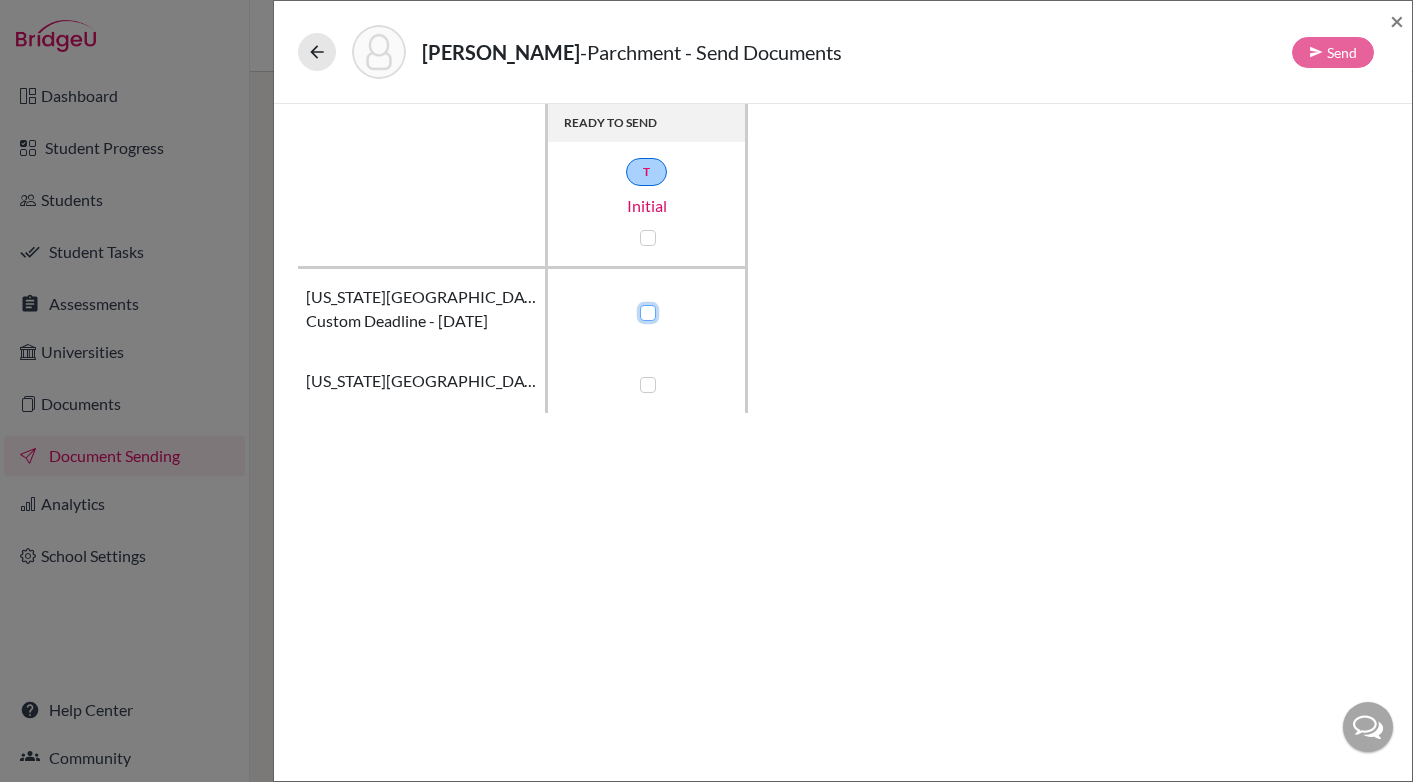 checkbox on "true" 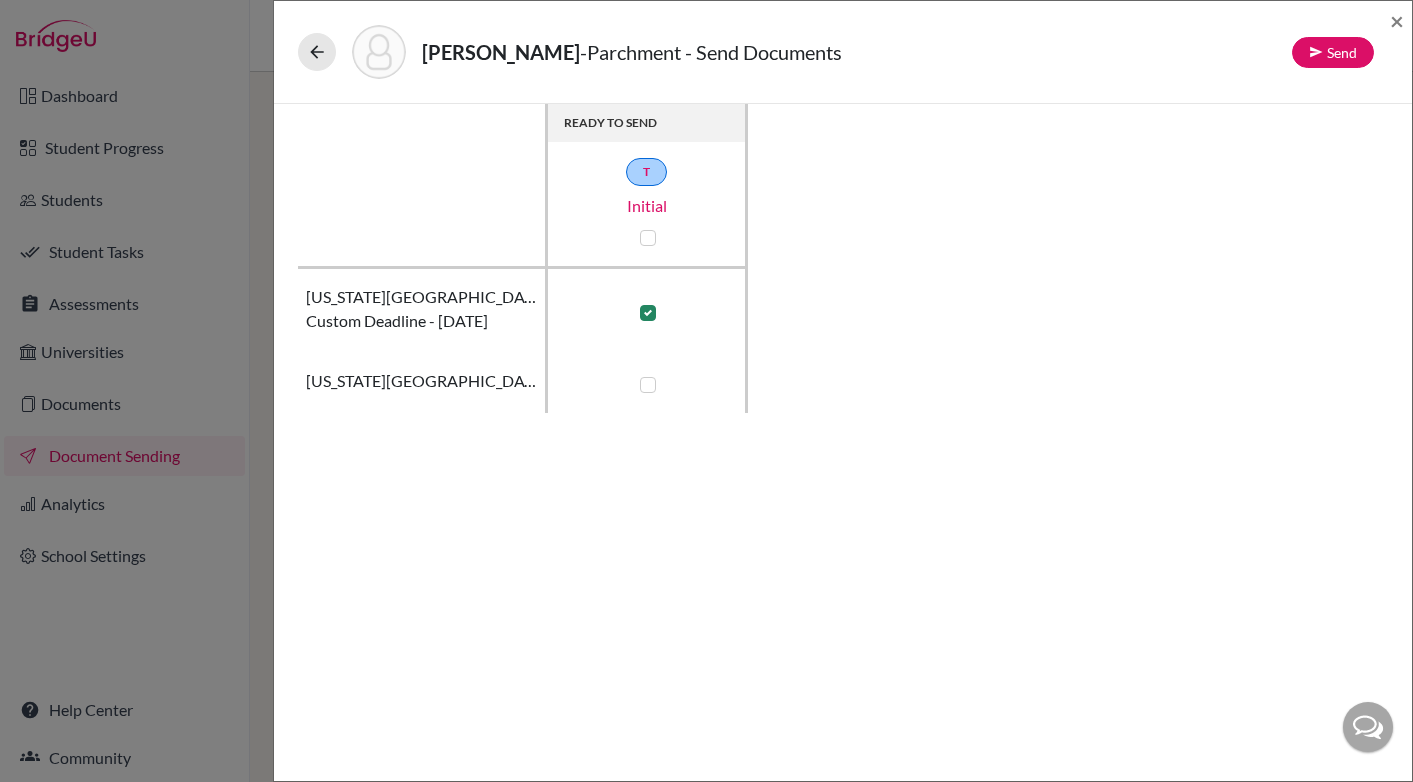 click at bounding box center (648, 385) 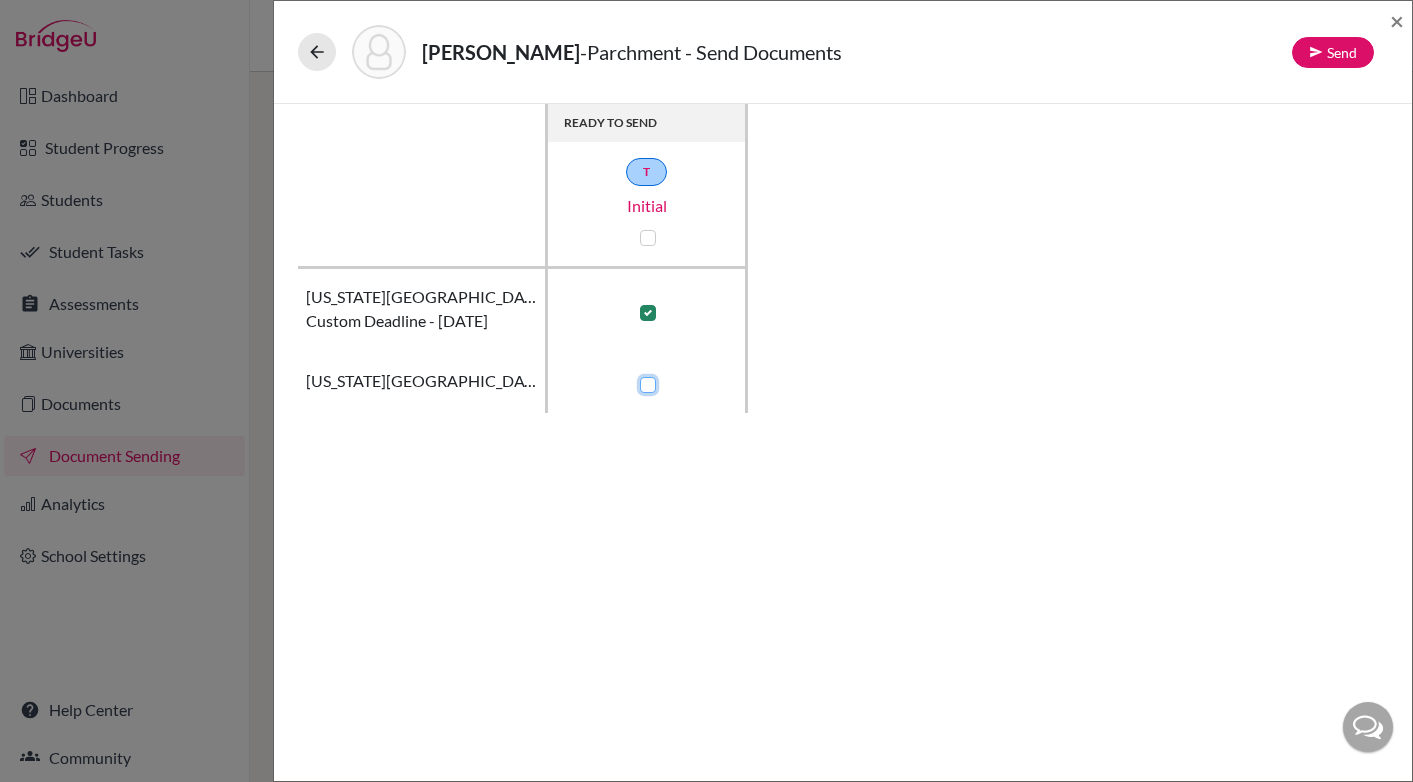click at bounding box center (643, 383) 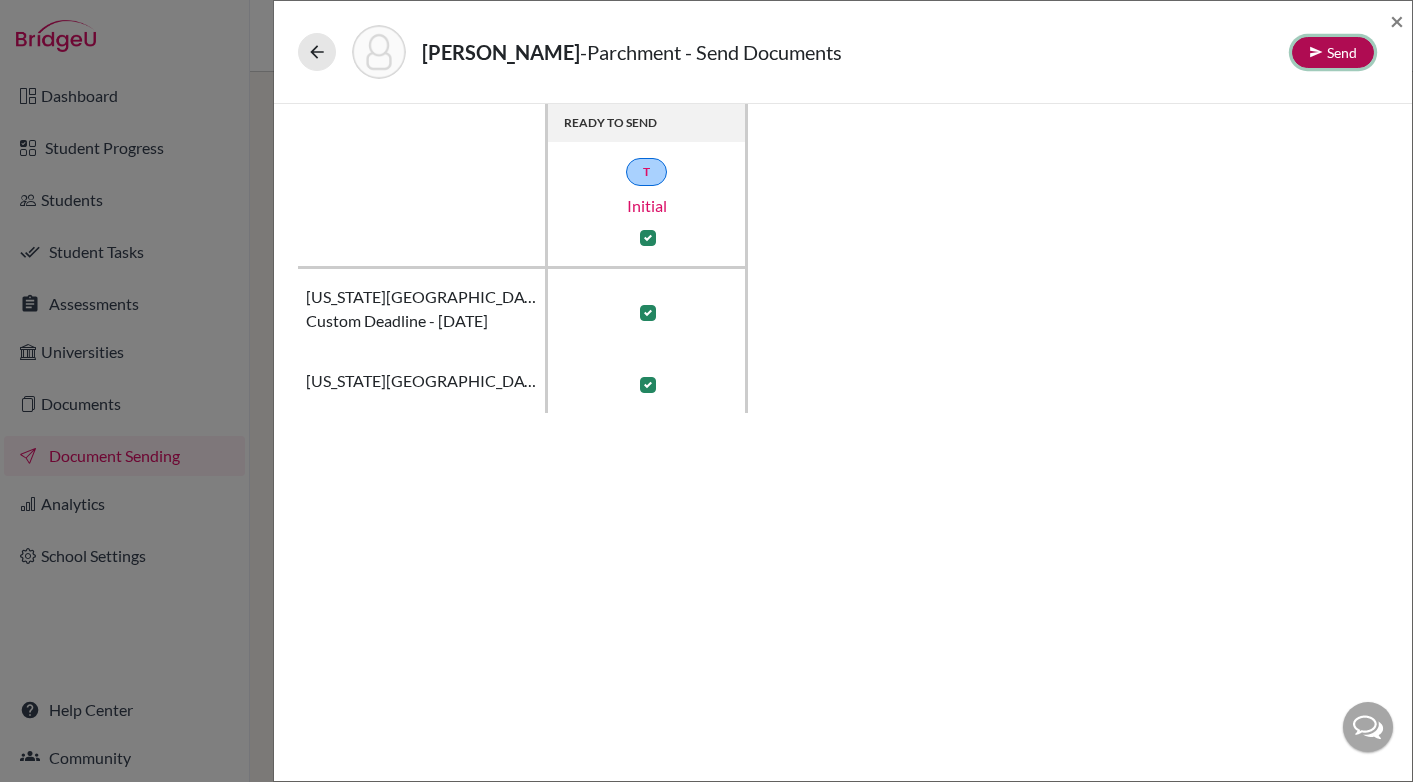click at bounding box center [1316, 52] 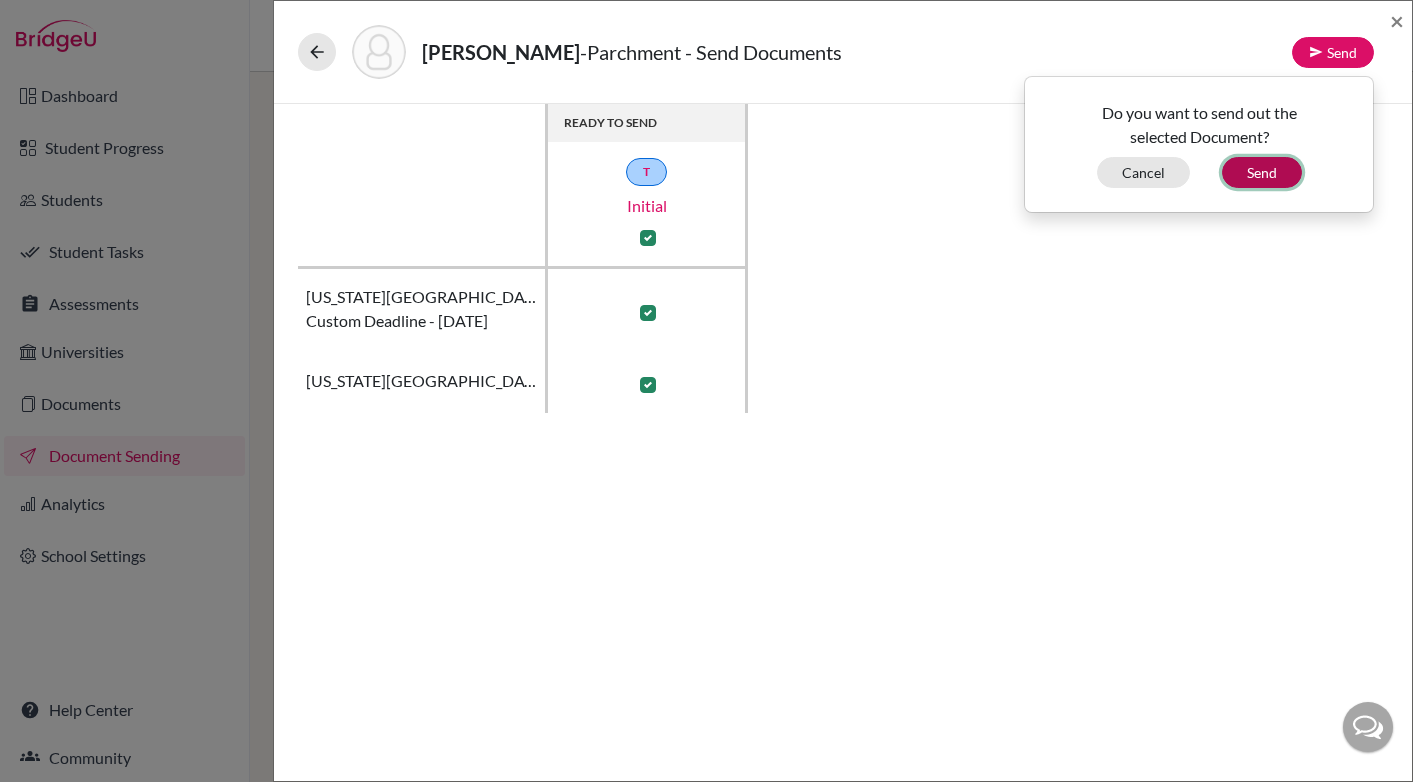 click on "Send" at bounding box center (1262, 172) 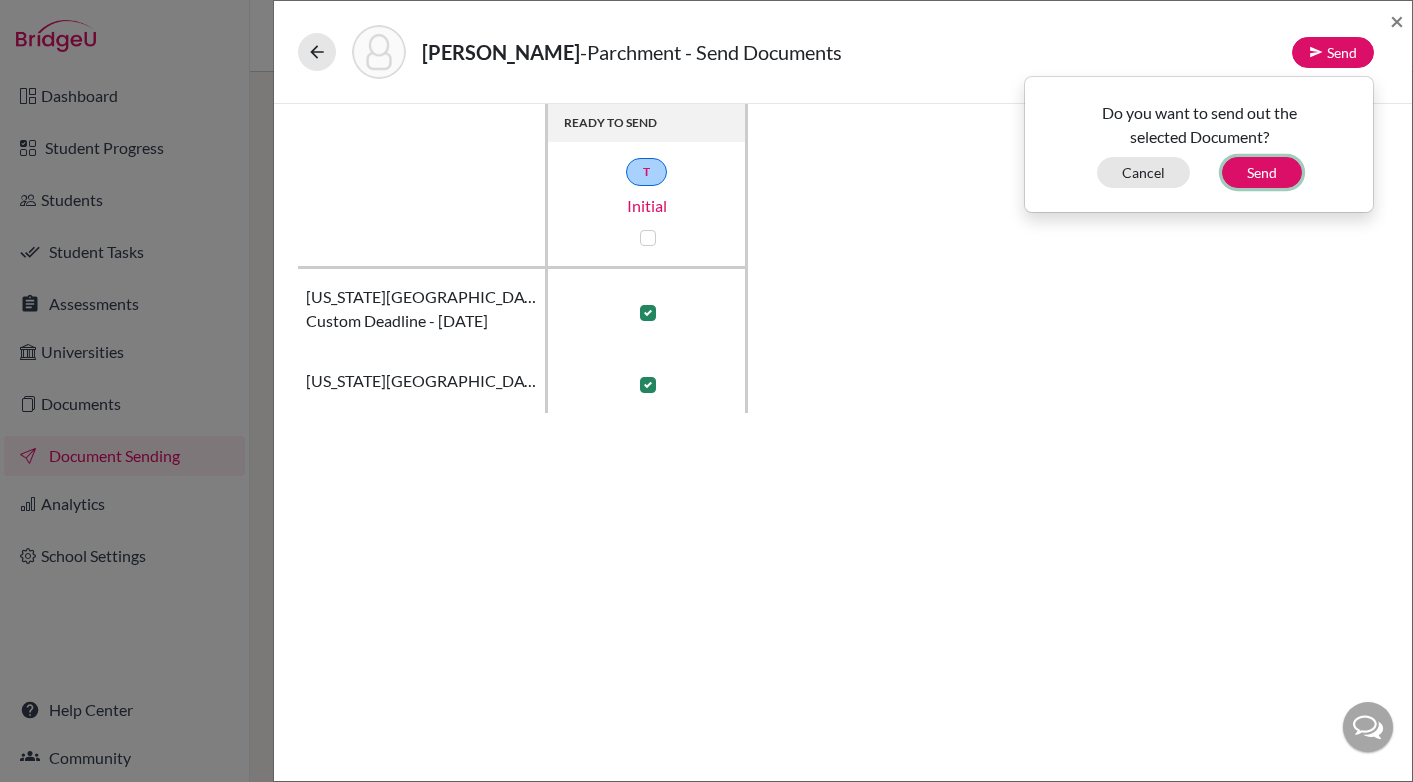 checkbox on "false" 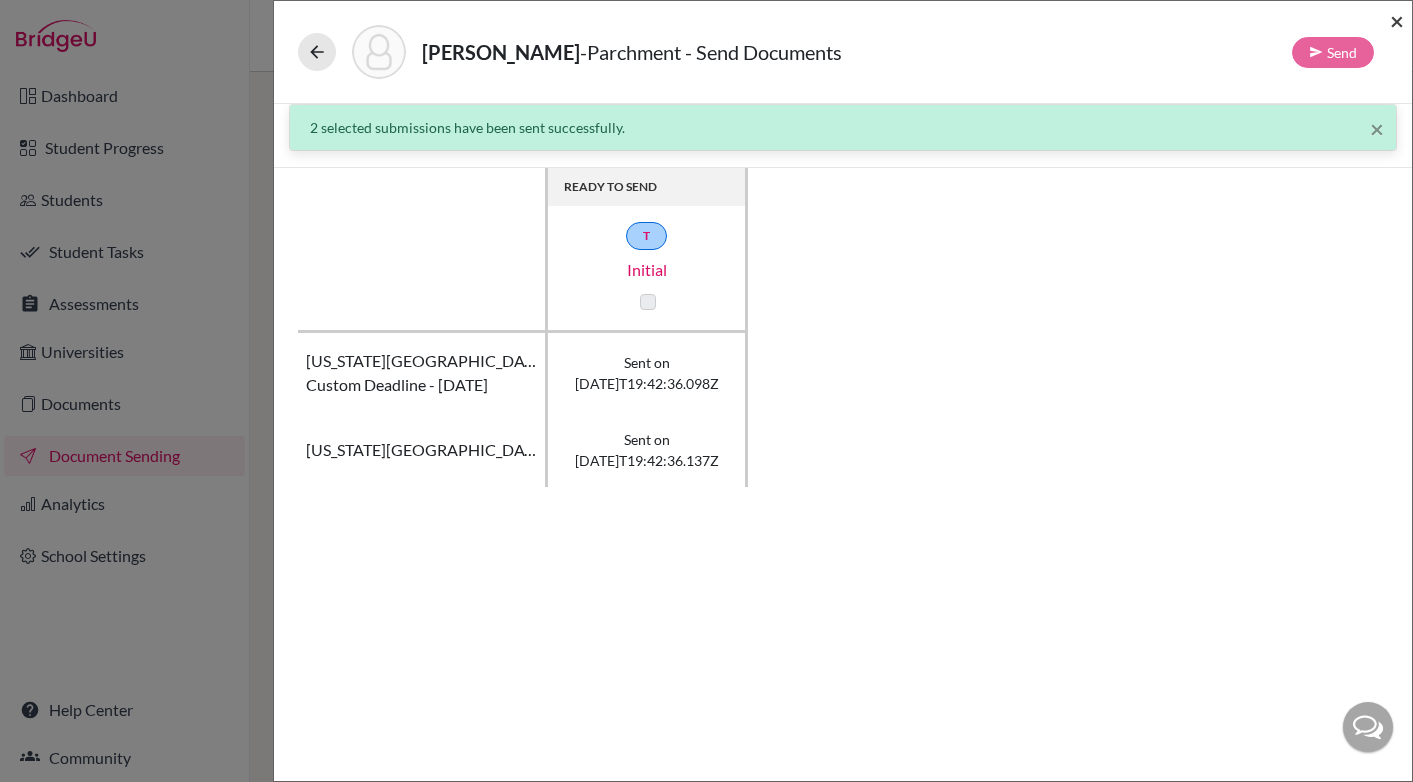 click on "×" at bounding box center [1397, 20] 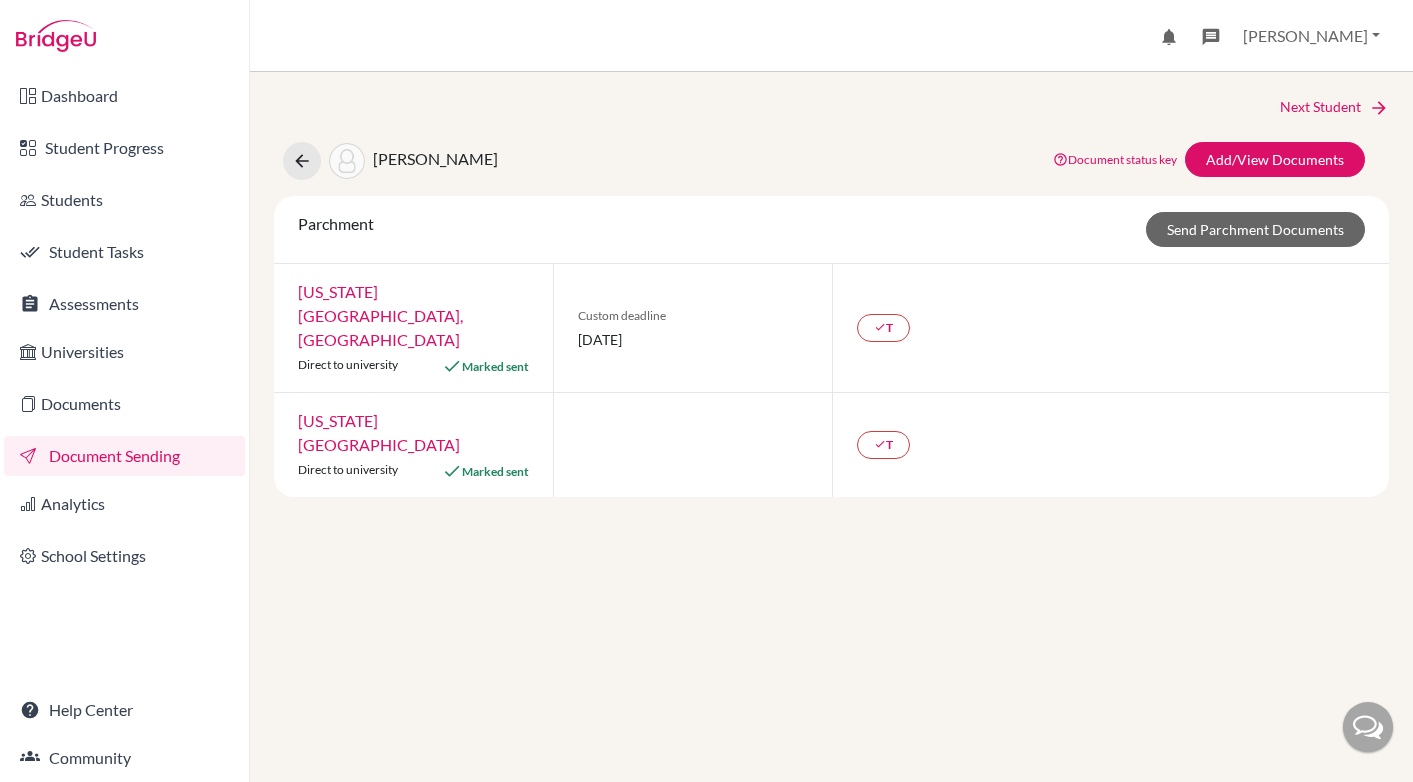 scroll, scrollTop: 0, scrollLeft: 0, axis: both 